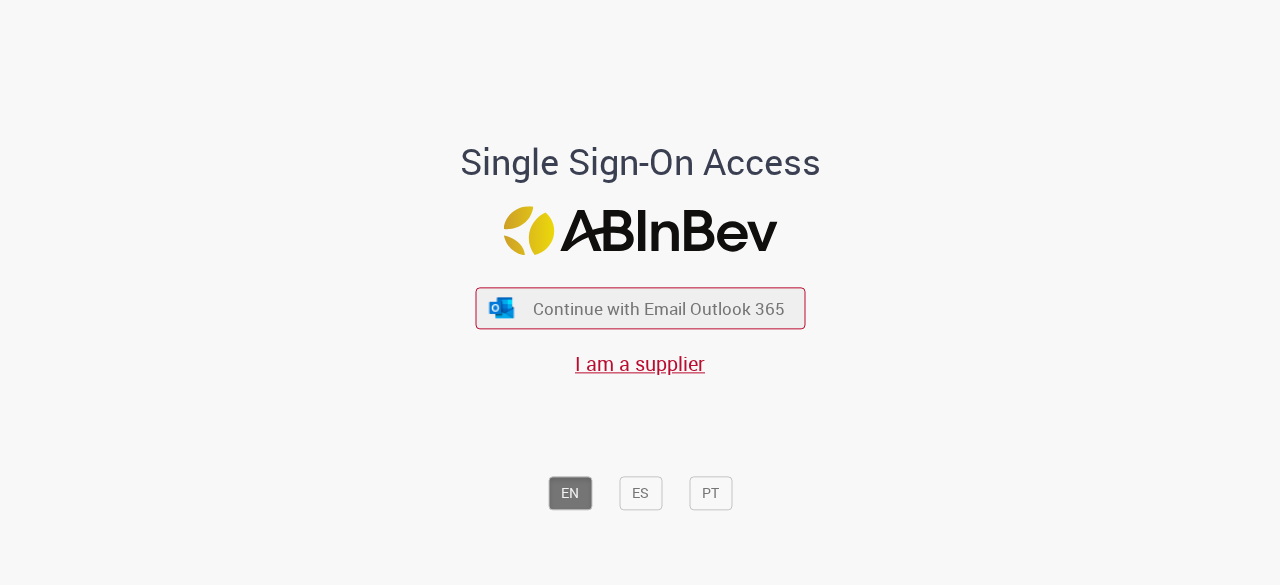 scroll, scrollTop: 0, scrollLeft: 0, axis: both 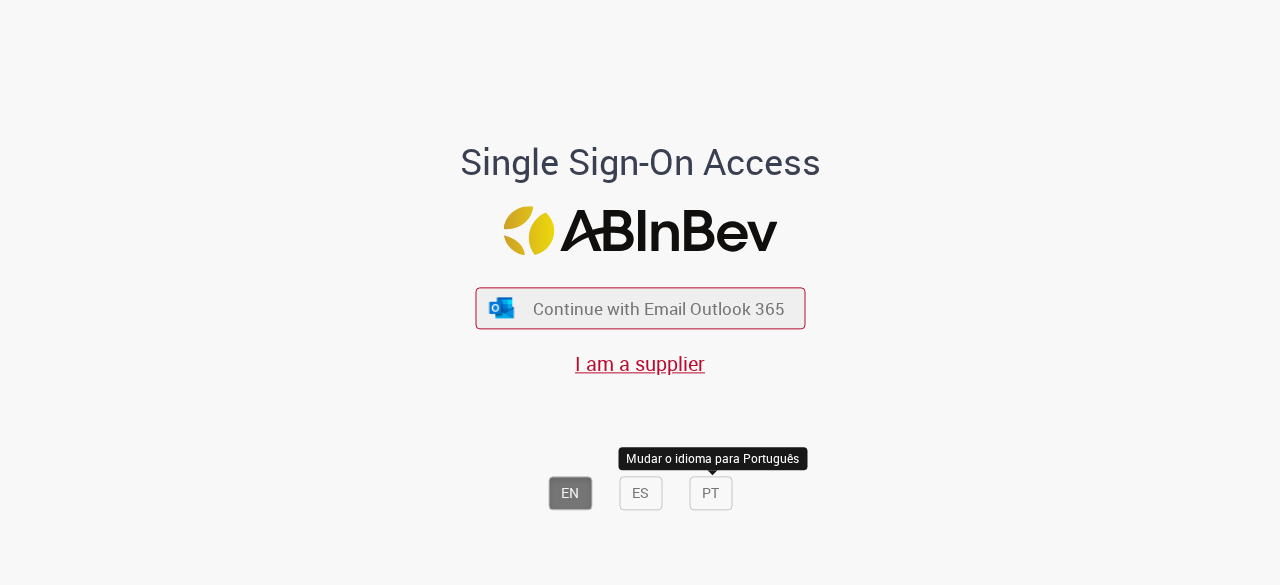 click on "PT" at bounding box center [710, 494] 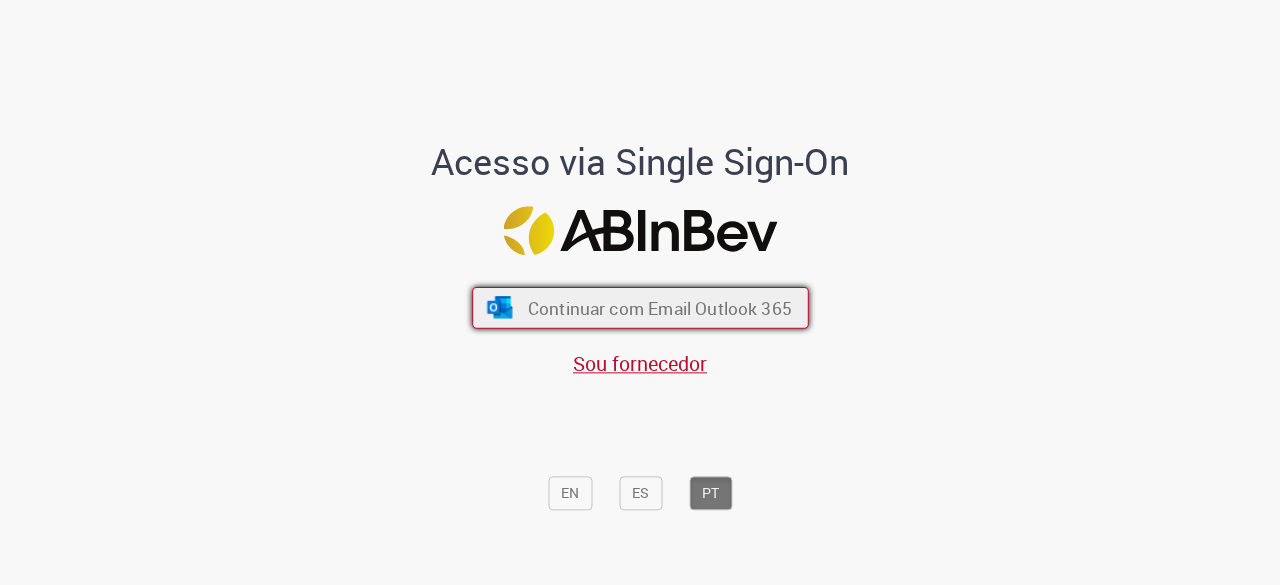 click on "Continuar com Email Outlook 365" at bounding box center [640, 308] 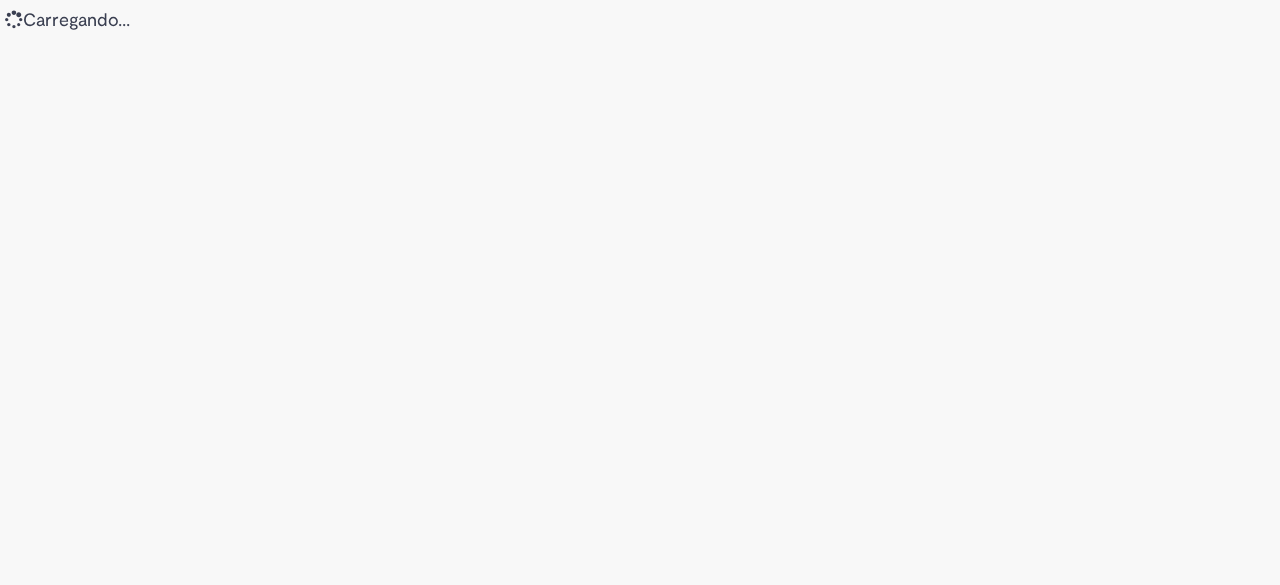 scroll, scrollTop: 0, scrollLeft: 0, axis: both 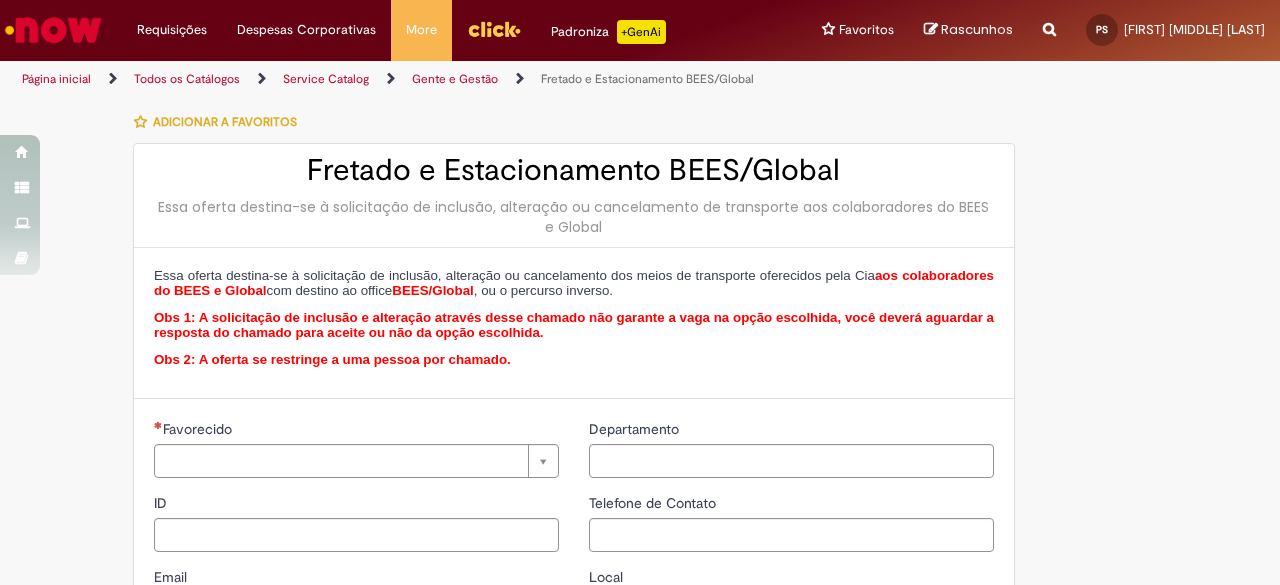 type on "********" 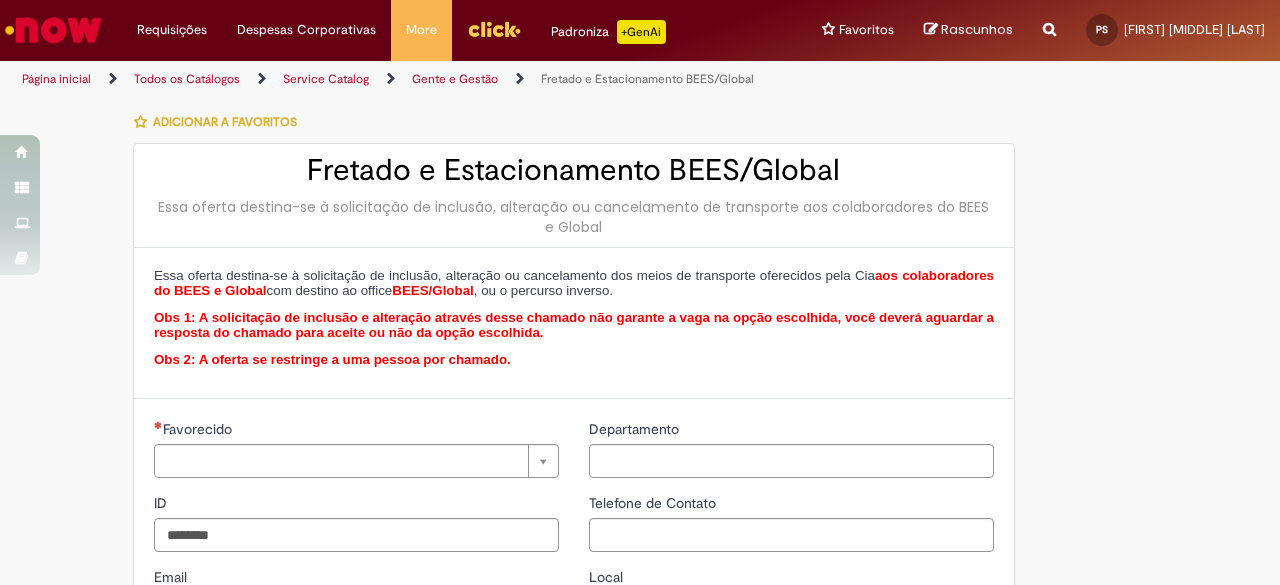 type on "**********" 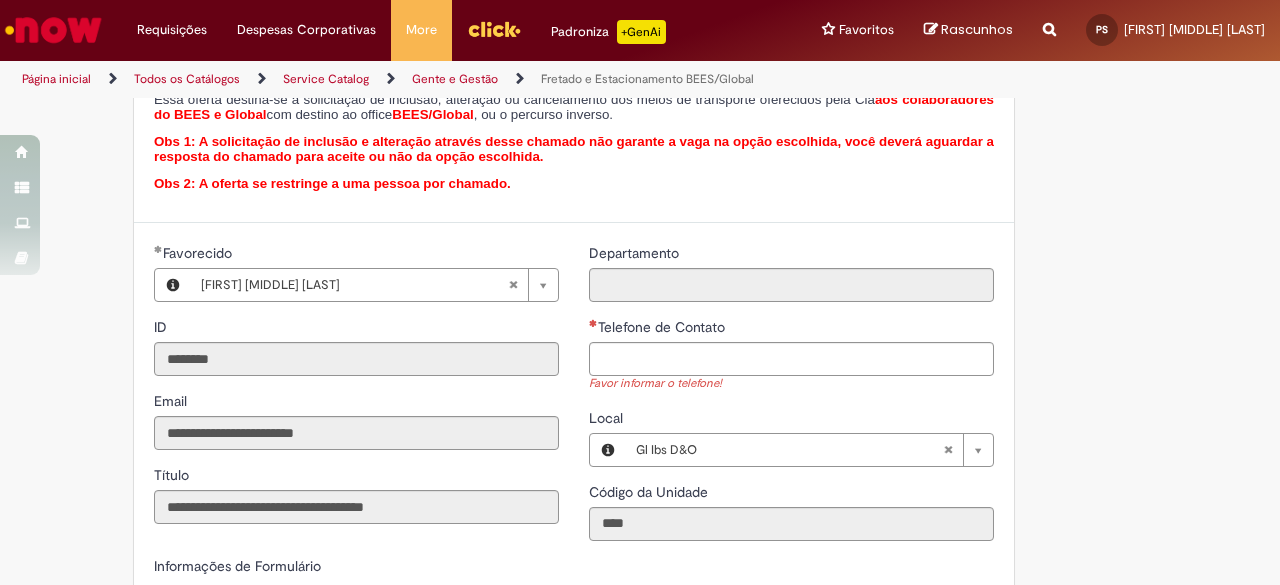 scroll, scrollTop: 180, scrollLeft: 0, axis: vertical 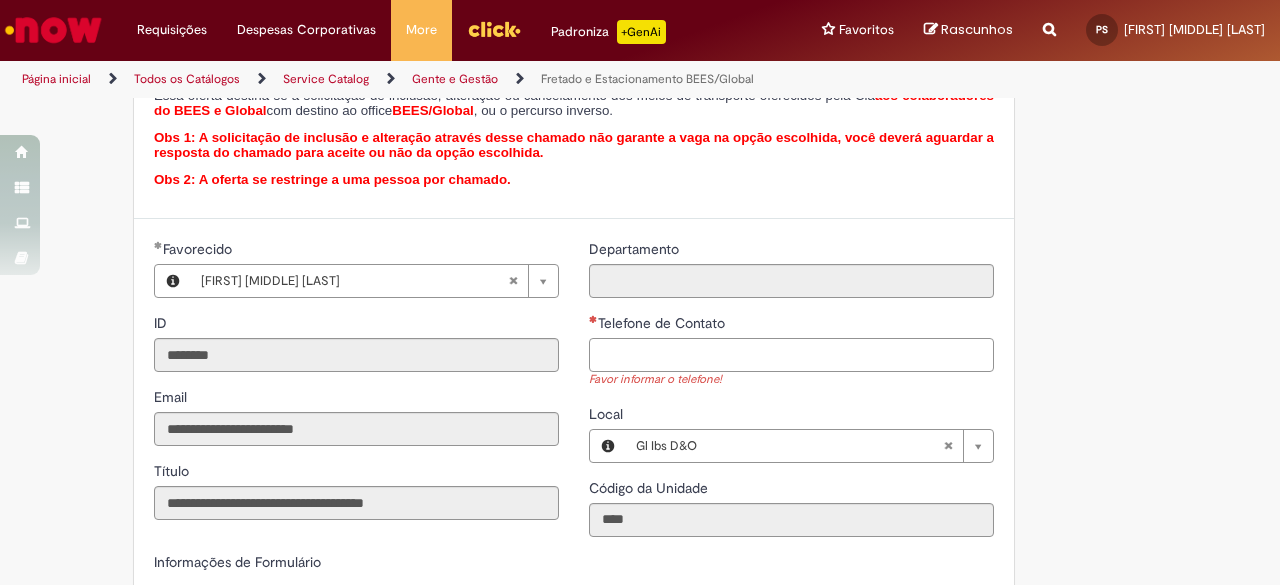 click on "Telefone de Contato" at bounding box center [791, 355] 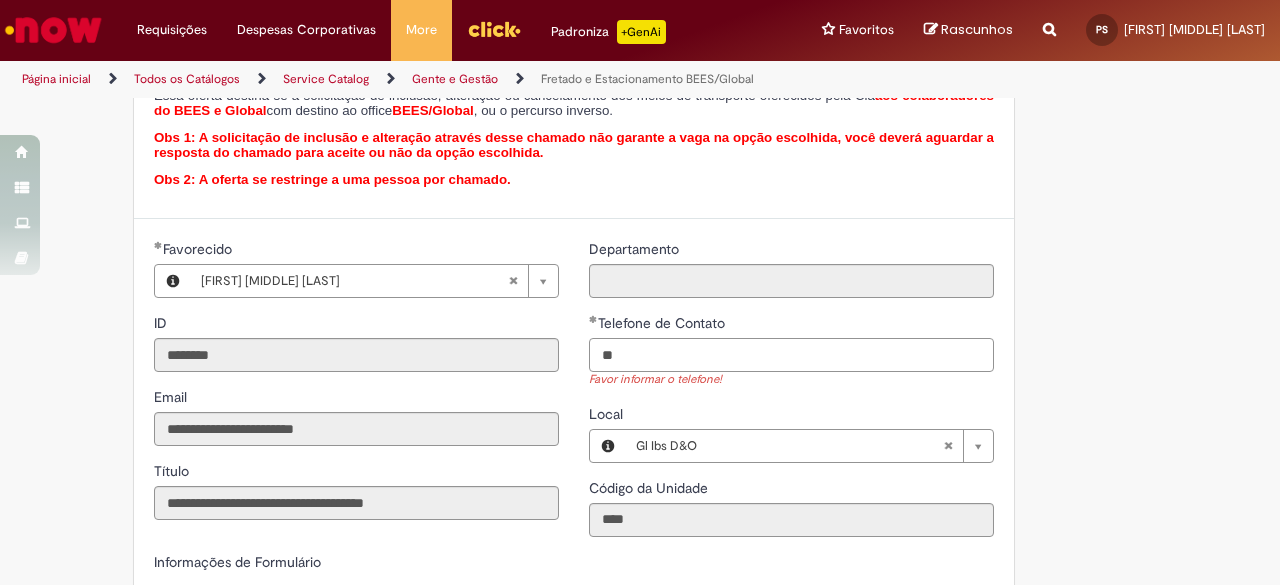 type on "*" 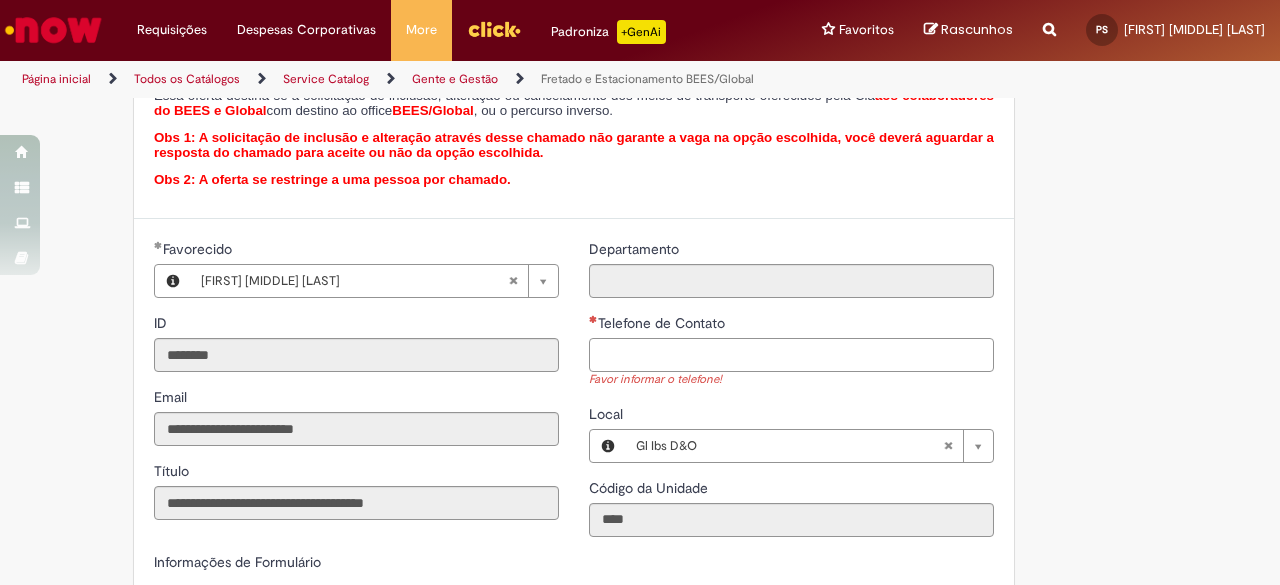 paste on "**********" 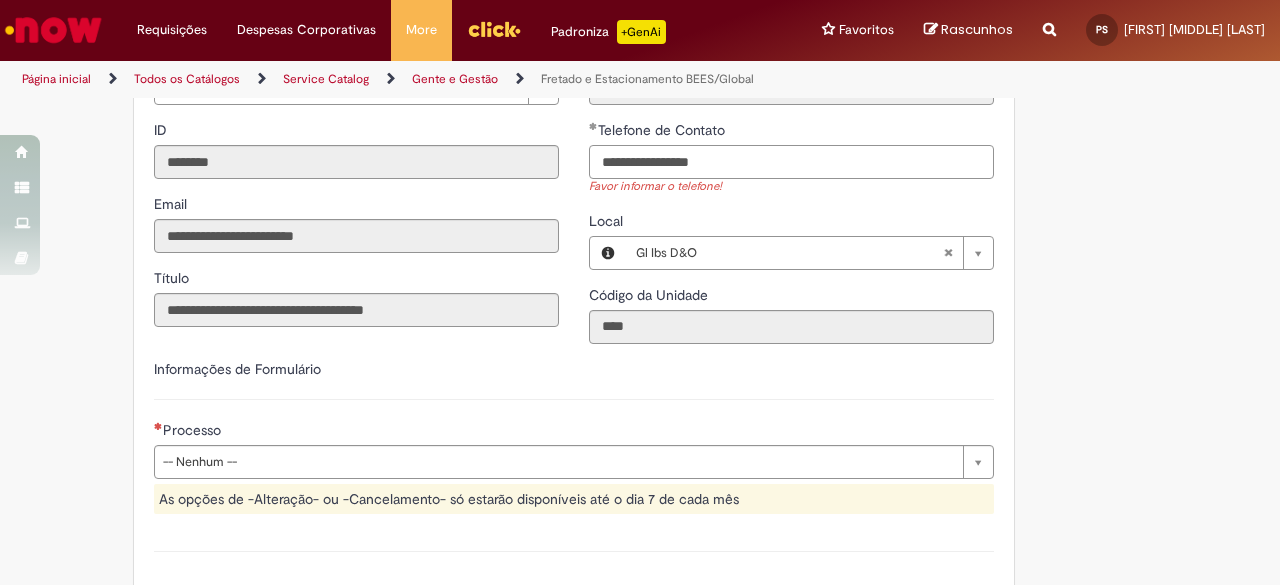 scroll, scrollTop: 377, scrollLeft: 0, axis: vertical 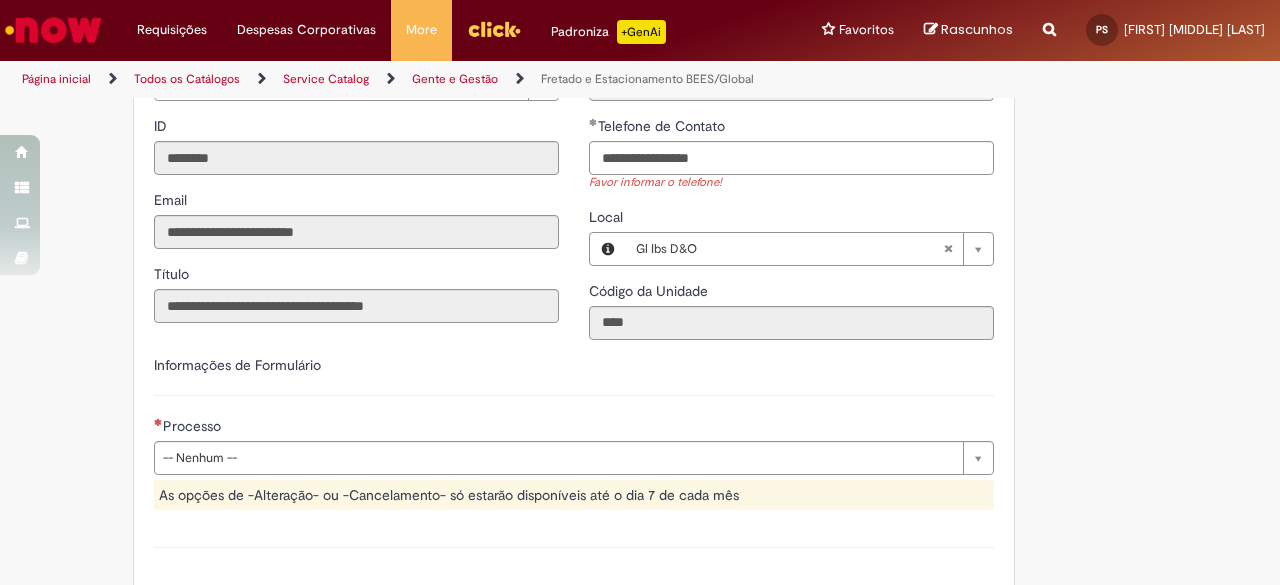type on "**********" 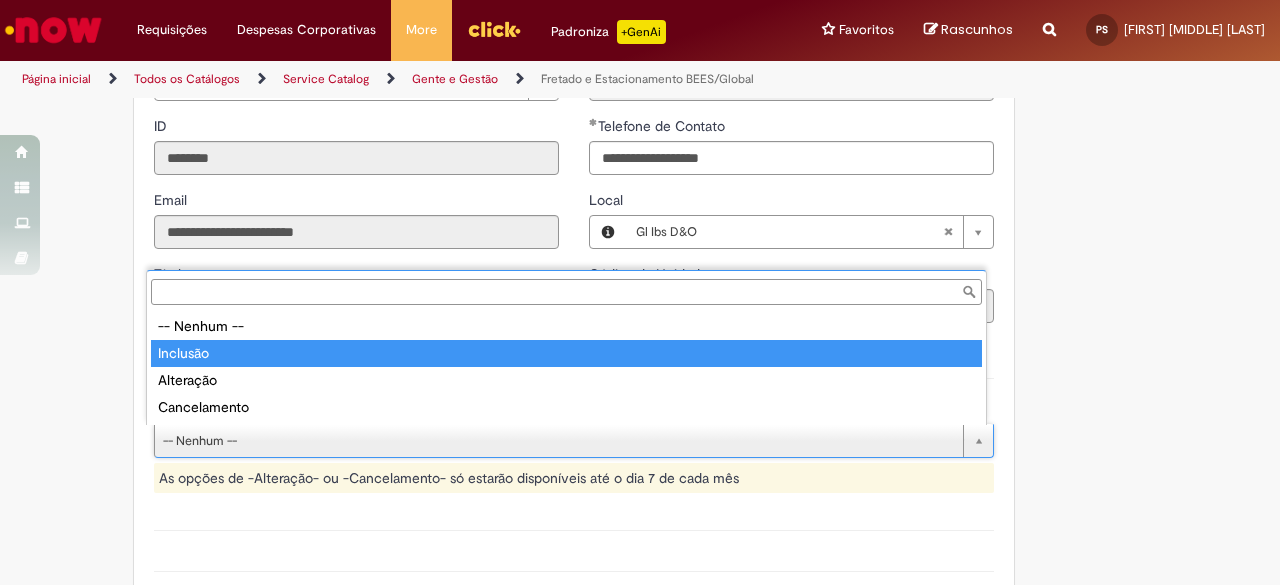 type on "********" 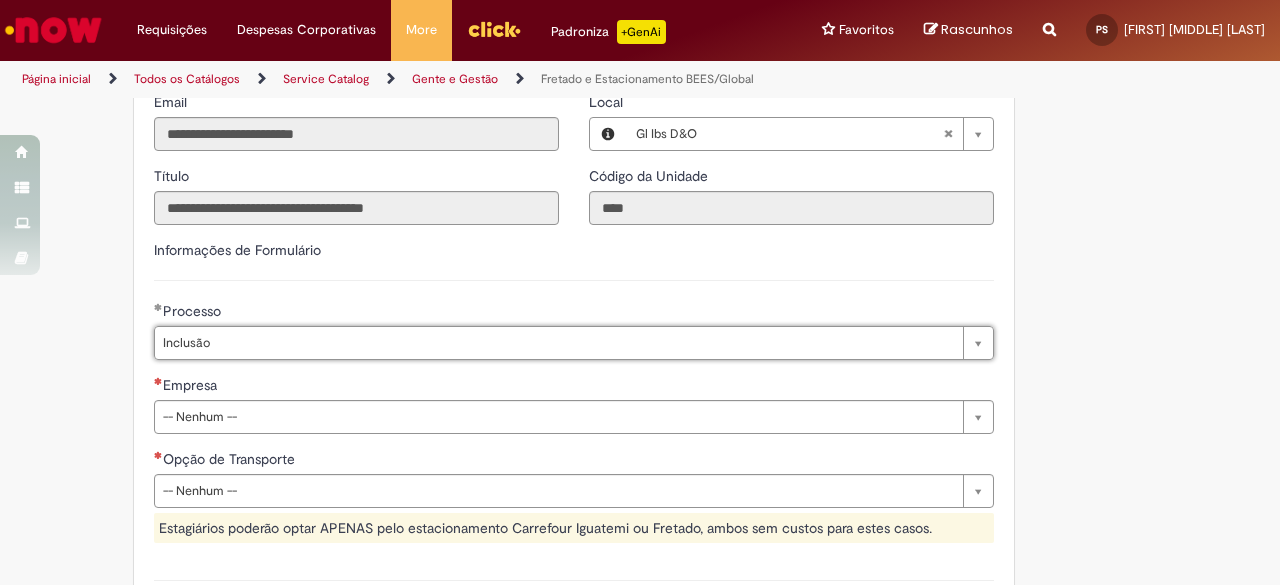 scroll, scrollTop: 503, scrollLeft: 0, axis: vertical 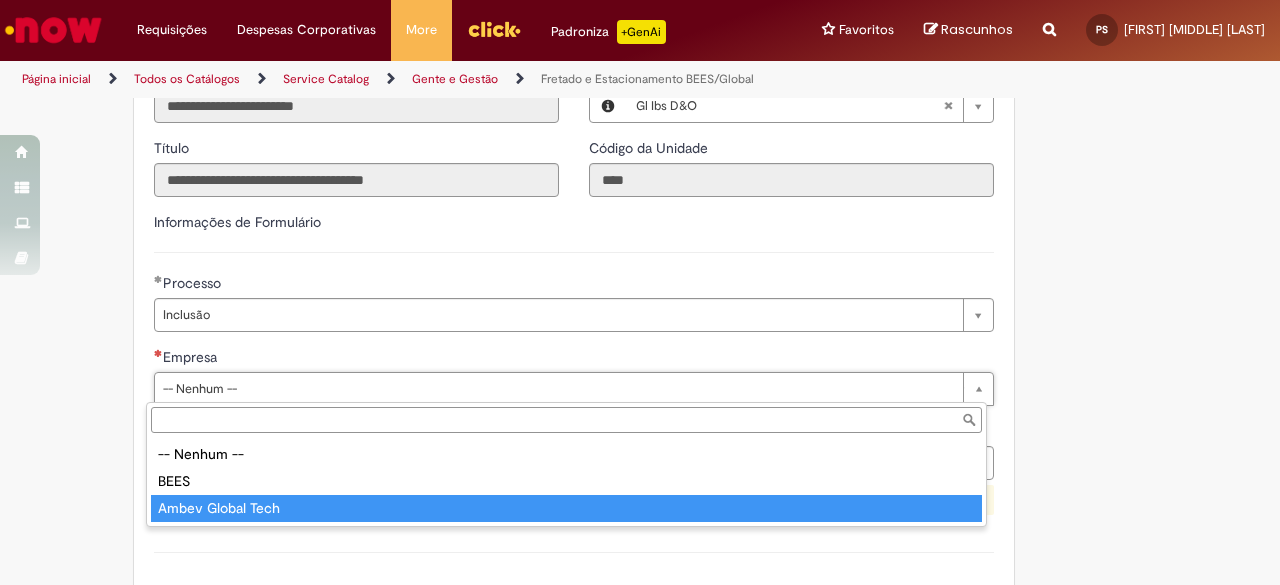 type on "**********" 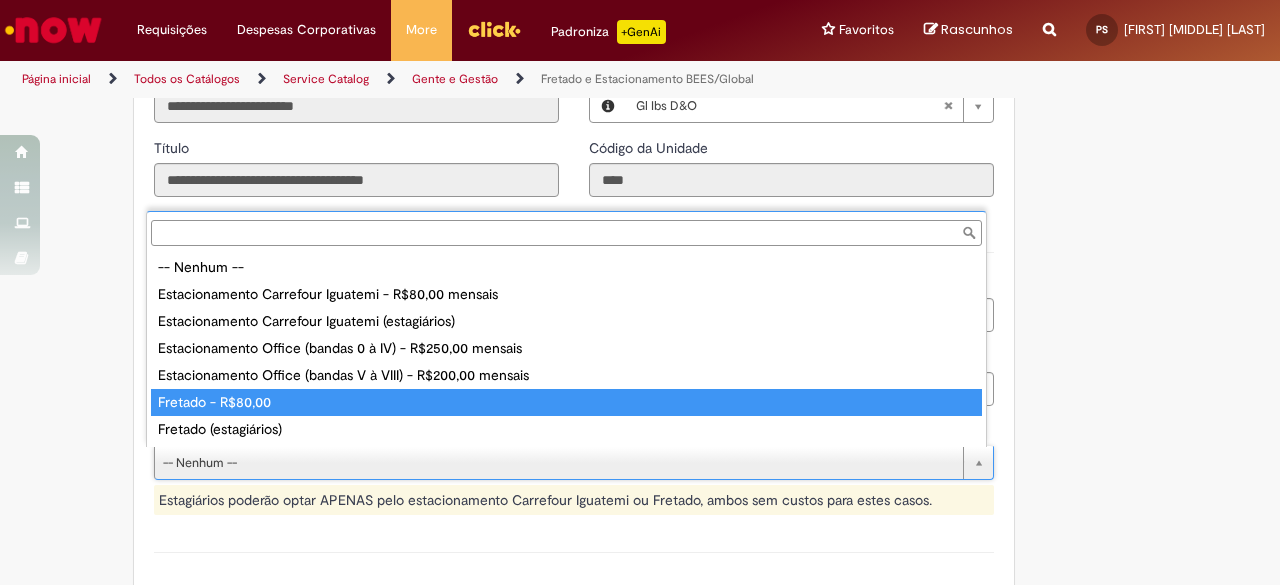 type on "**********" 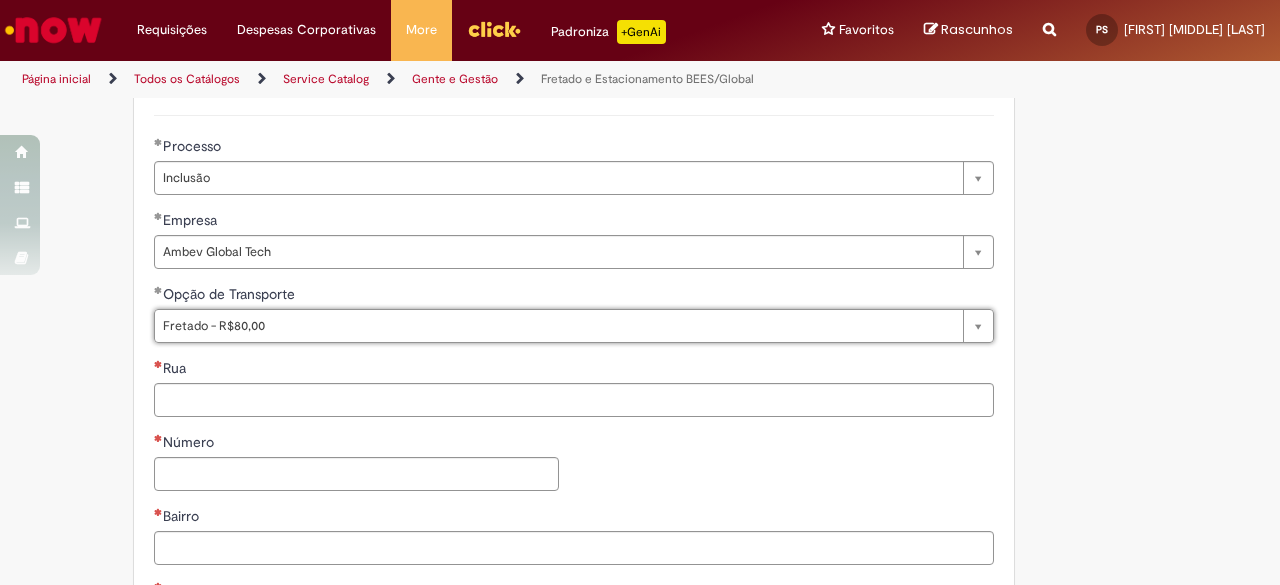 scroll, scrollTop: 642, scrollLeft: 0, axis: vertical 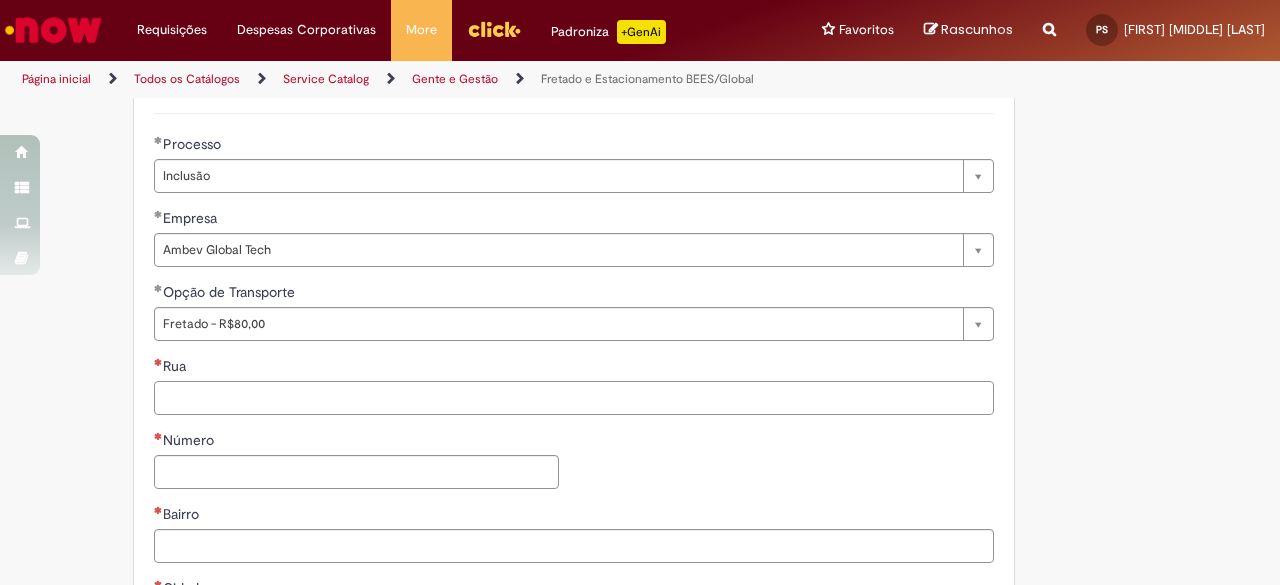 click on "Rua" at bounding box center (574, 398) 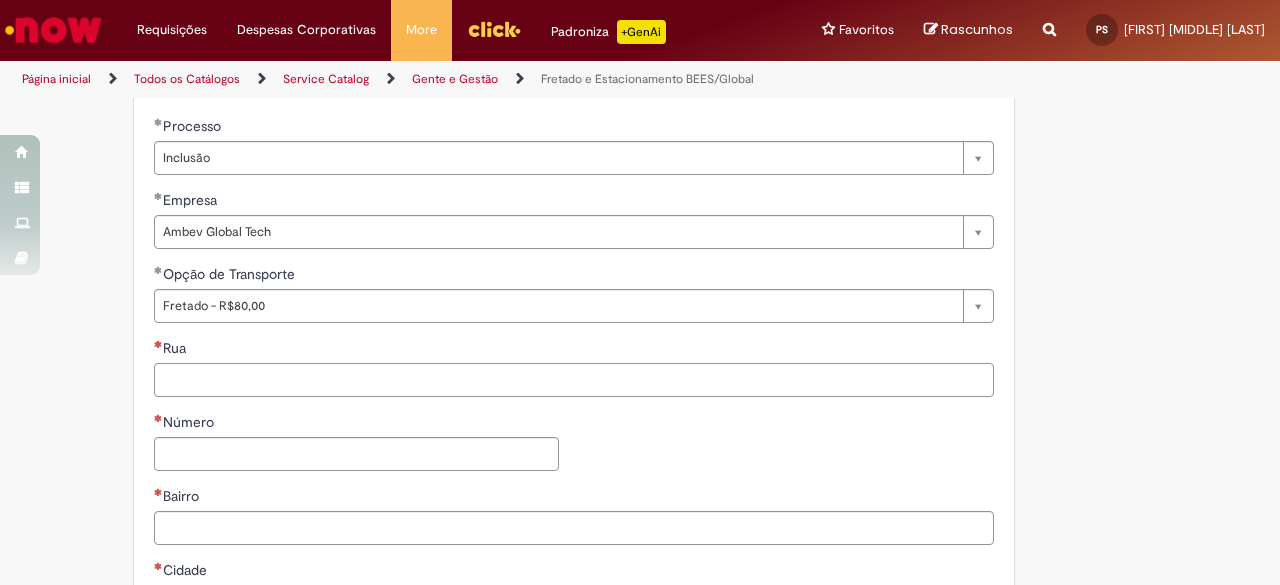 scroll, scrollTop: 662, scrollLeft: 0, axis: vertical 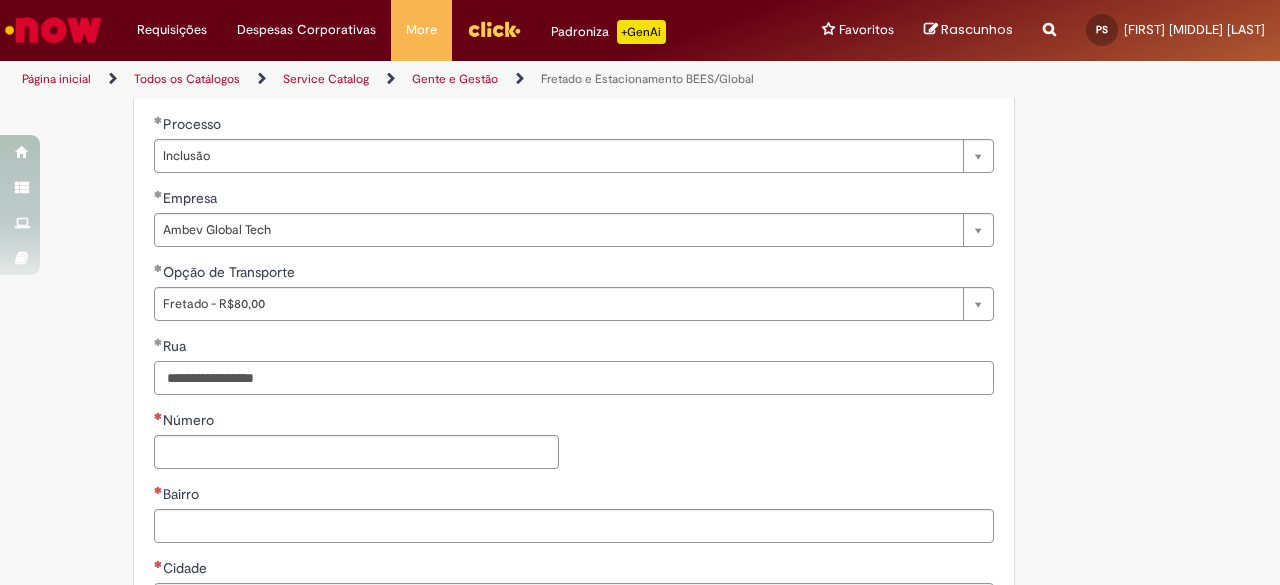 click on "**********" at bounding box center (574, 378) 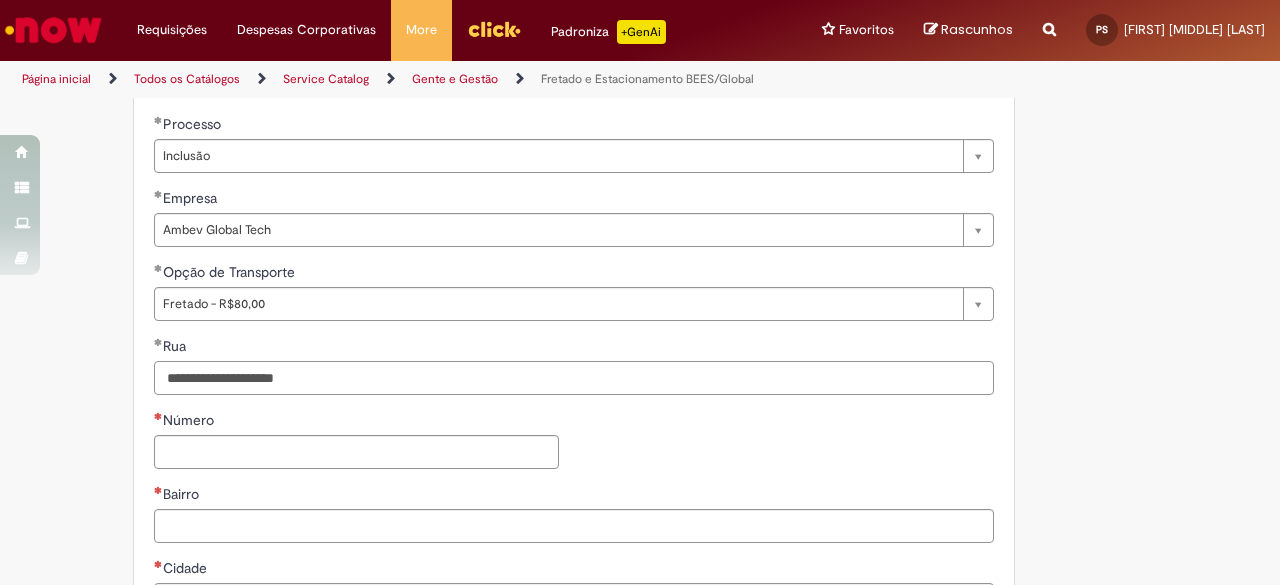 type on "**********" 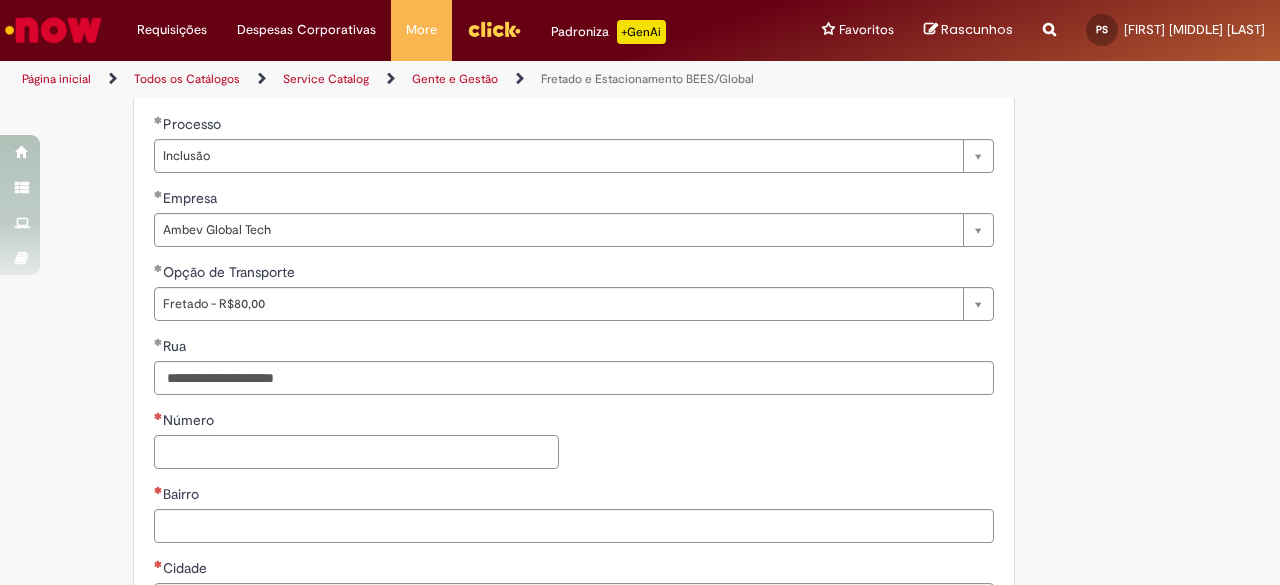 click on "Número" at bounding box center [356, 452] 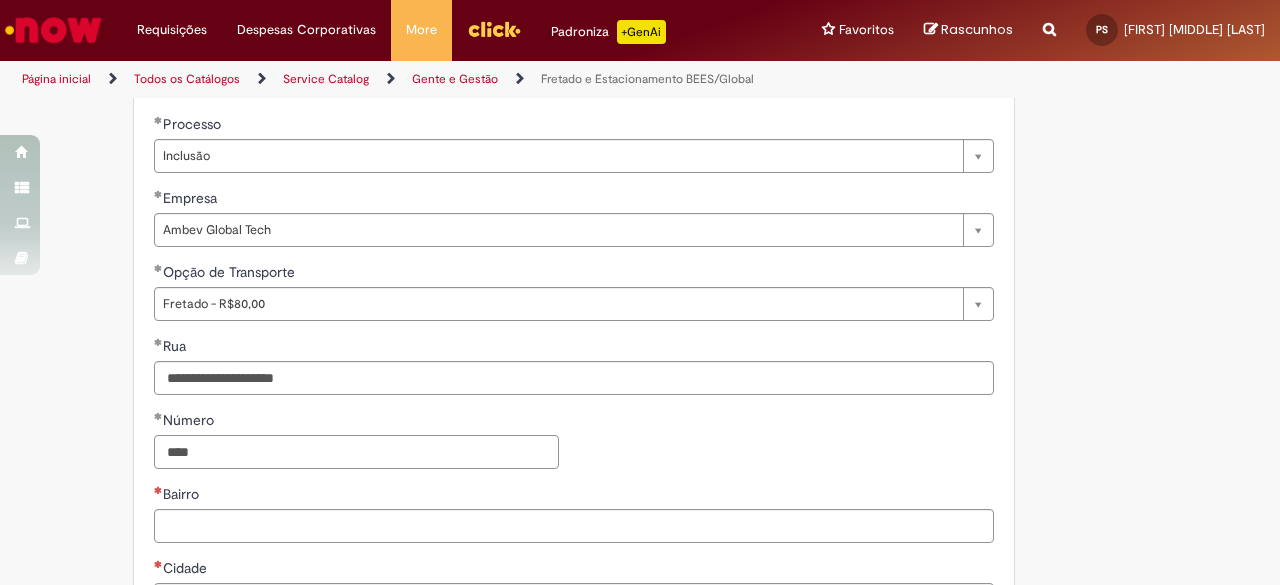 type on "****" 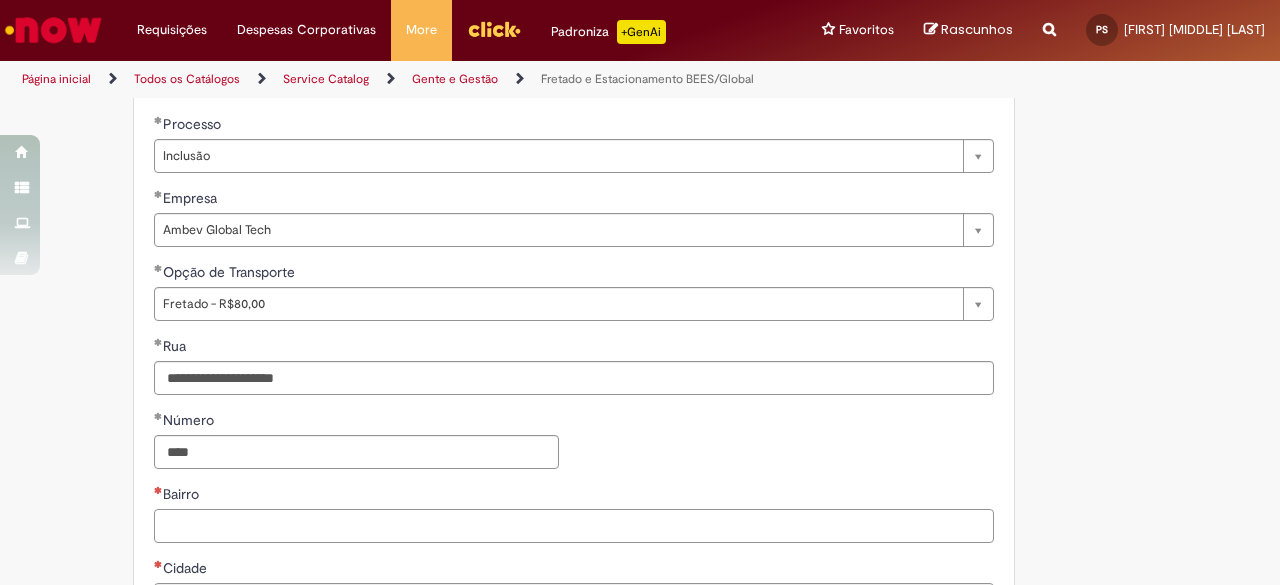 click on "Bairro" at bounding box center (574, 526) 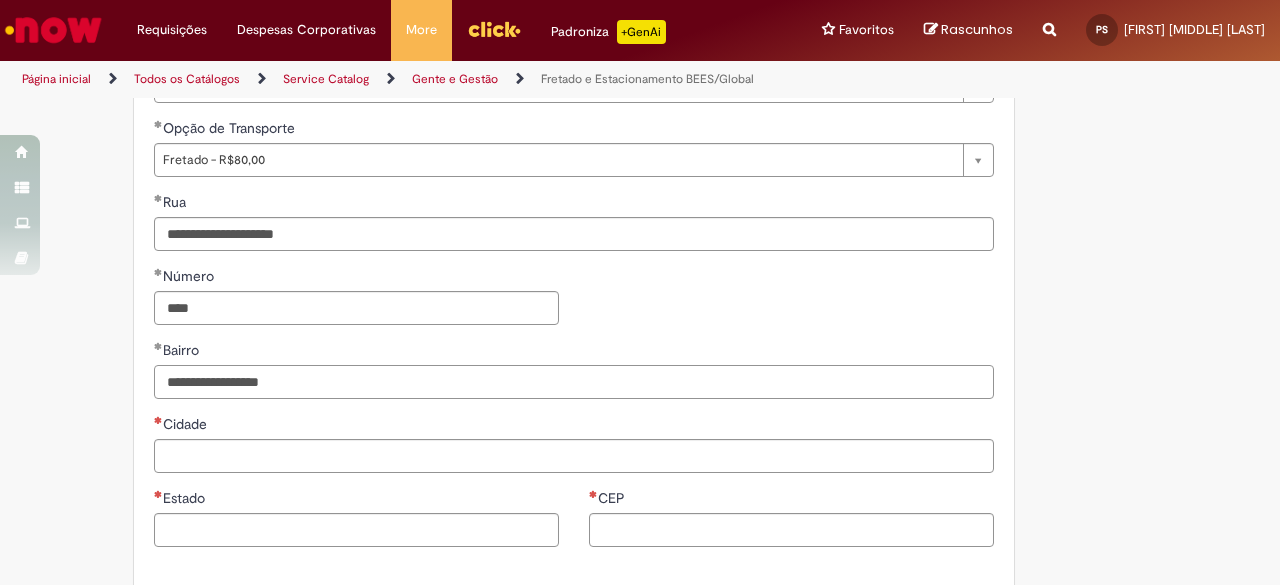 scroll, scrollTop: 812, scrollLeft: 0, axis: vertical 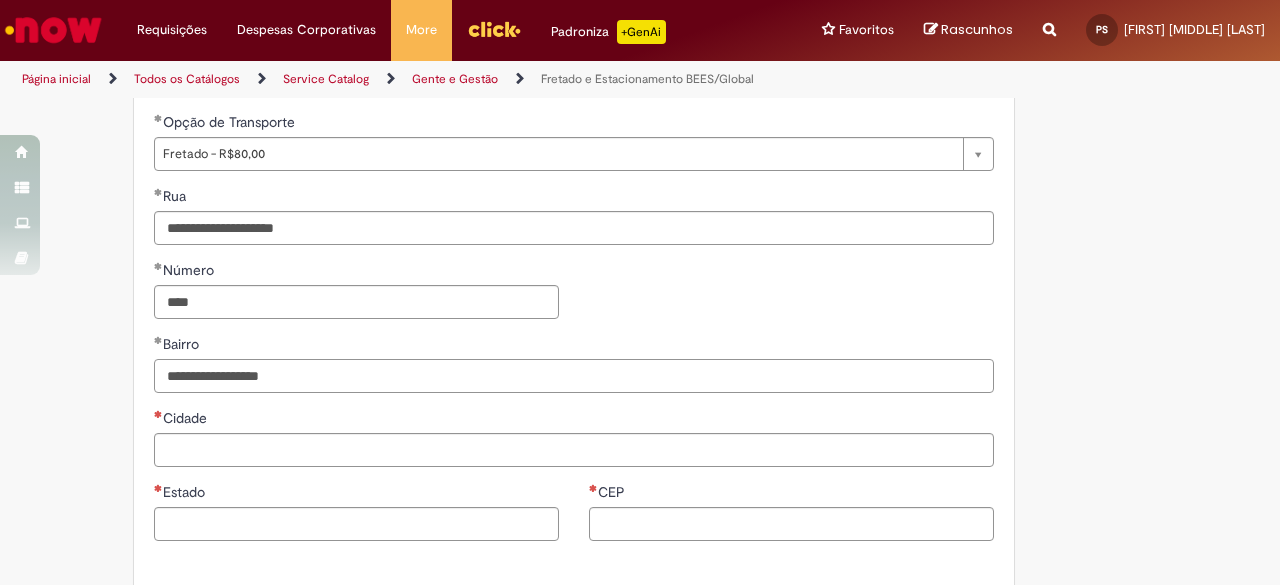 type on "**********" 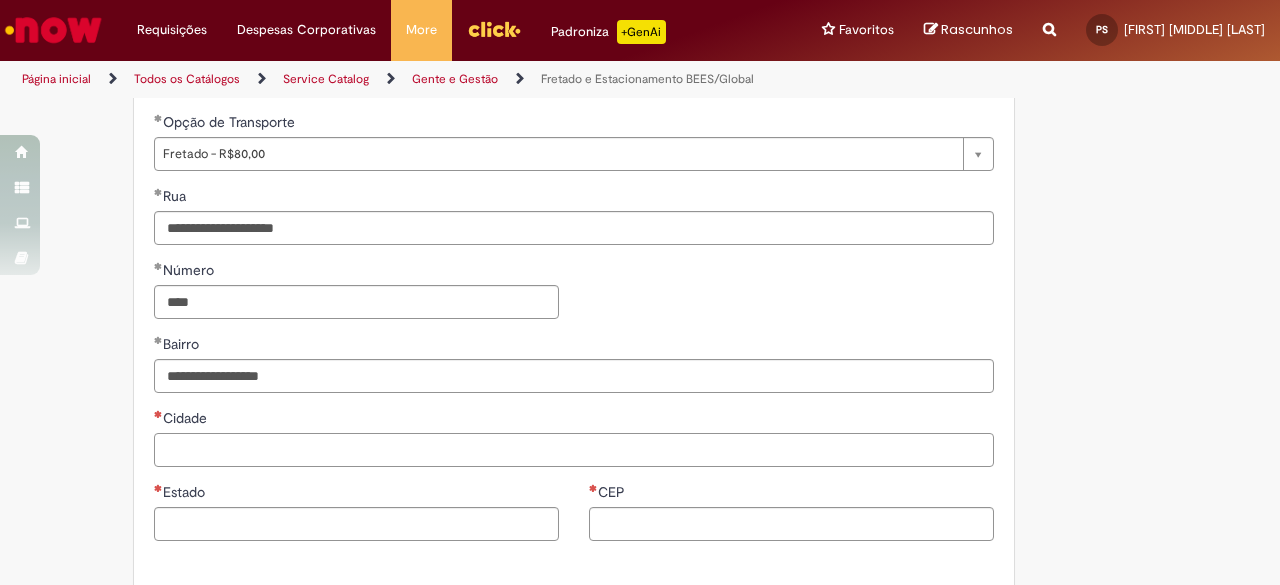 click on "Cidade" at bounding box center [574, 450] 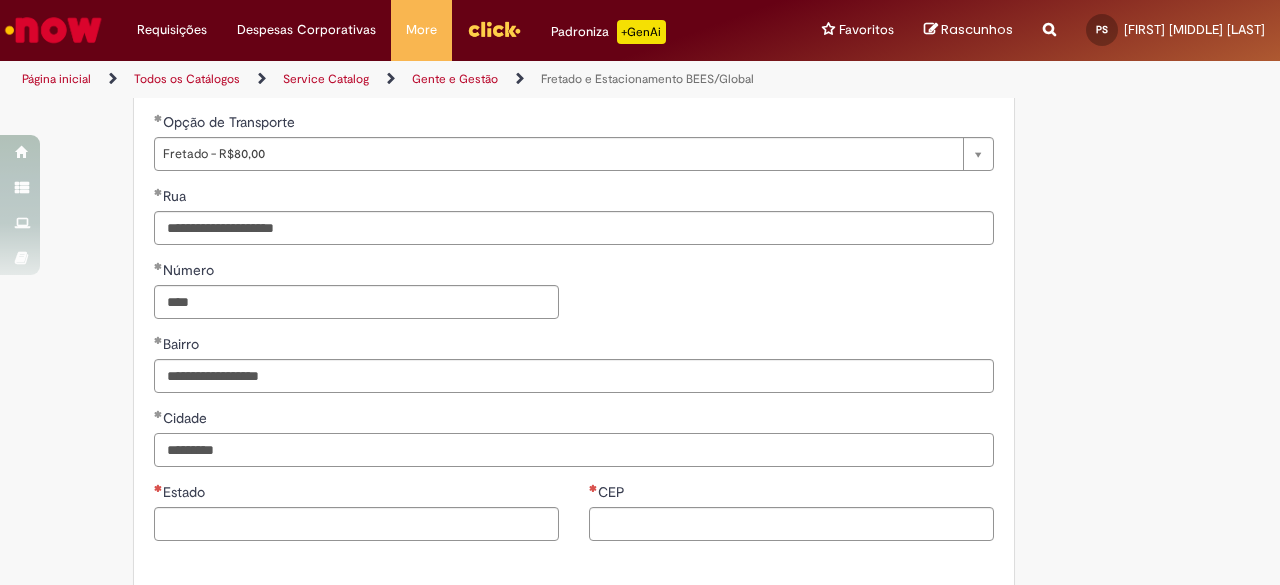 scroll, scrollTop: 936, scrollLeft: 0, axis: vertical 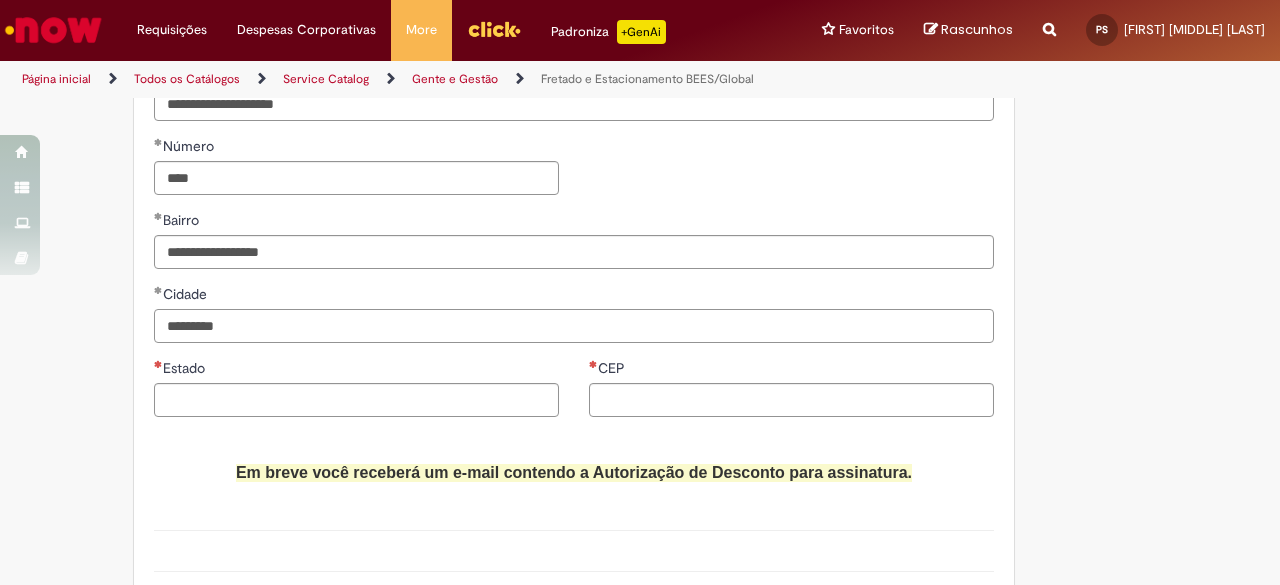 type on "*********" 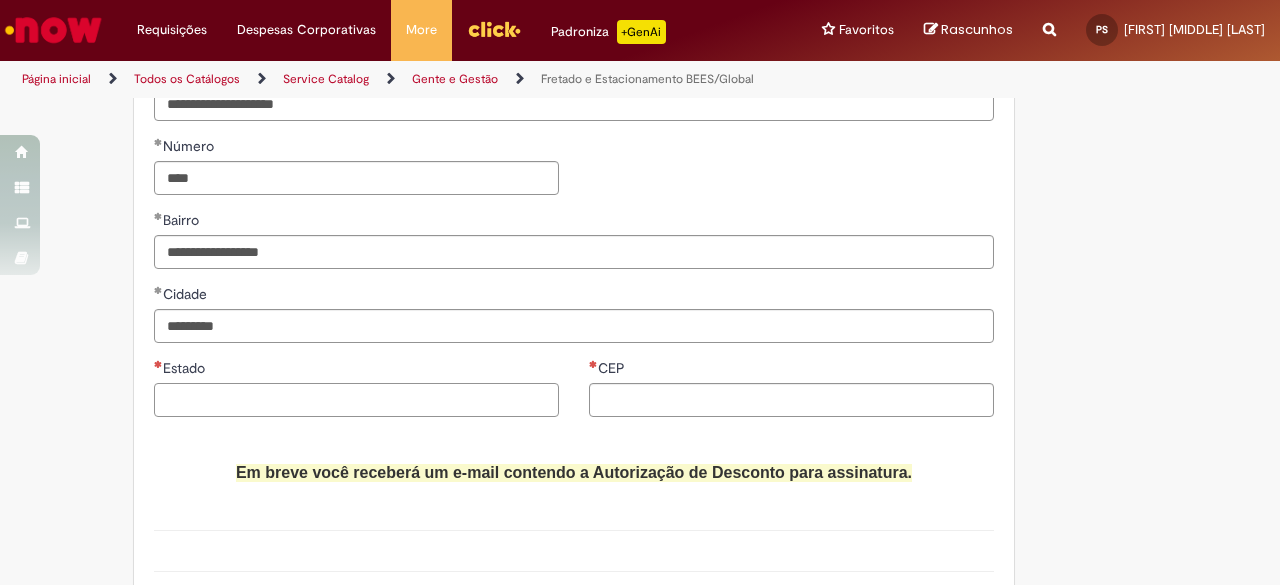 click on "Estado" at bounding box center (356, 400) 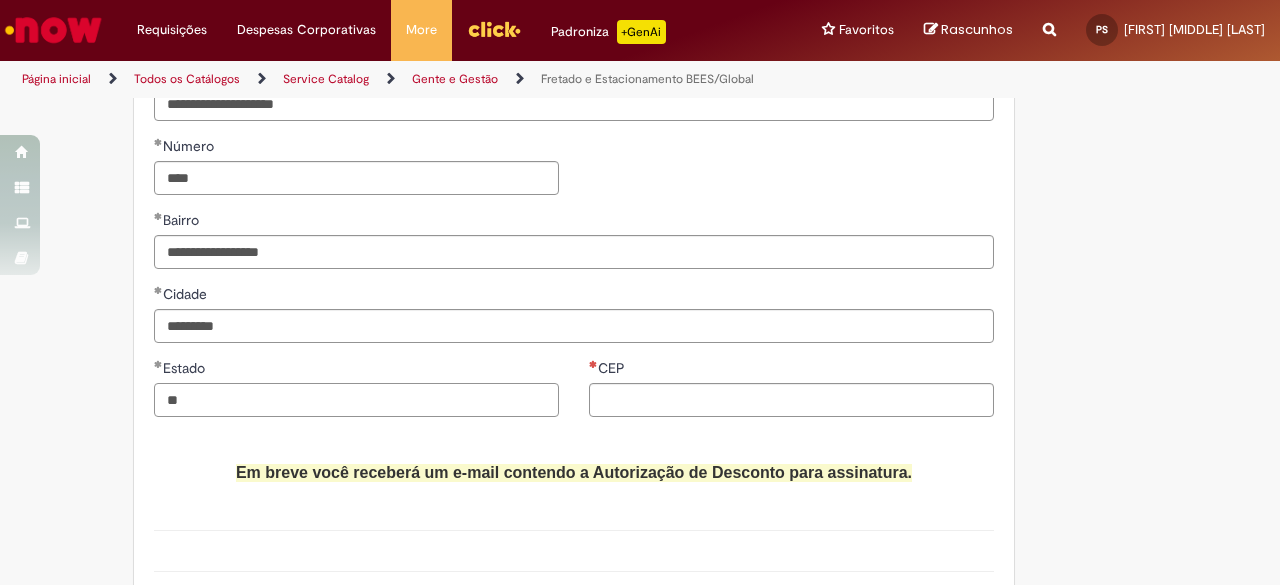 type on "**" 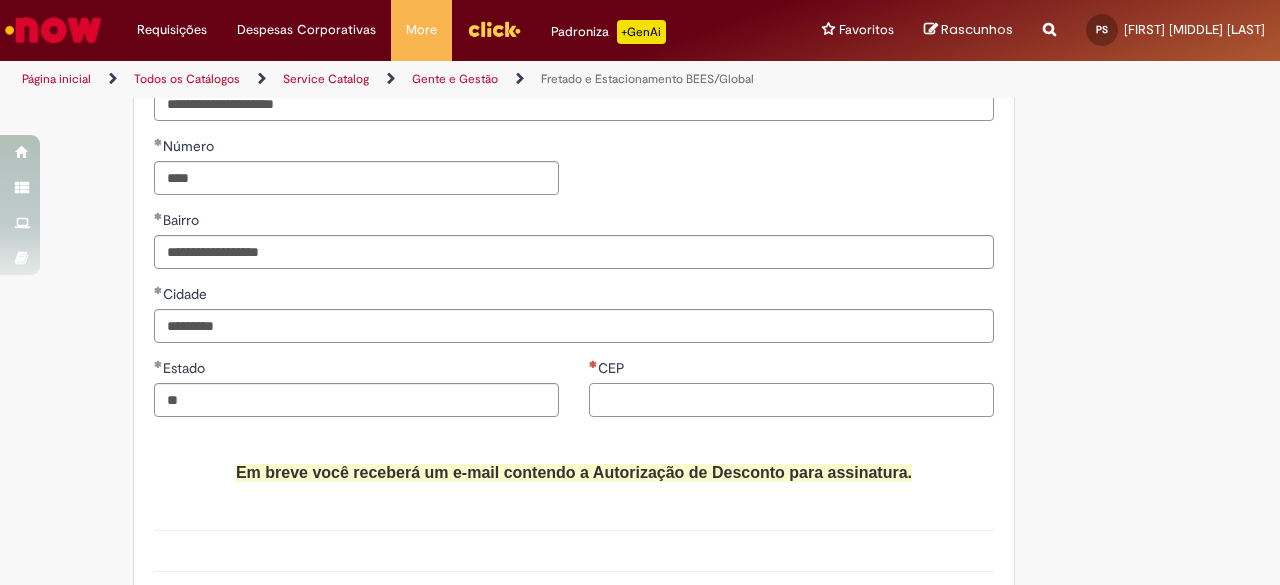 click on "CEP" at bounding box center (791, 400) 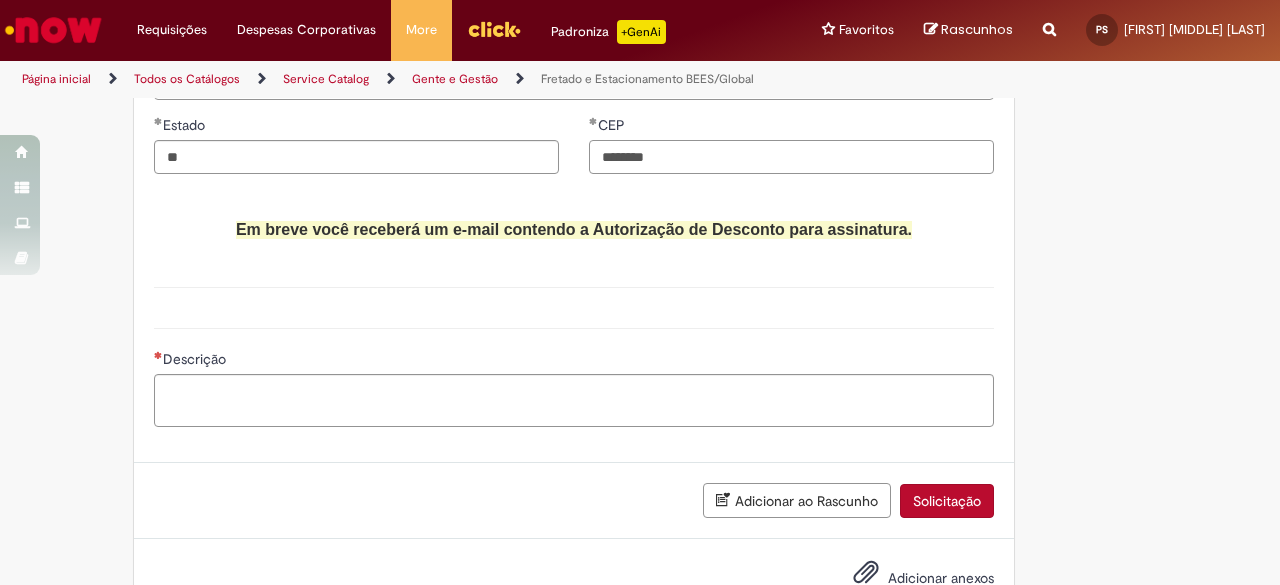 scroll, scrollTop: 1180, scrollLeft: 0, axis: vertical 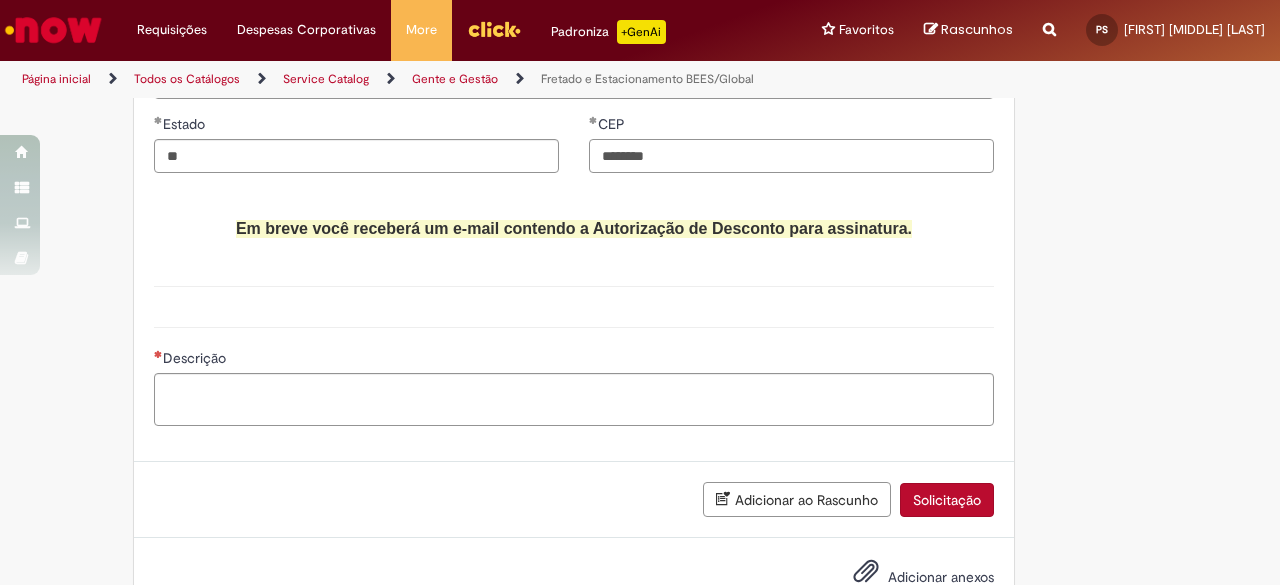 type on "********" 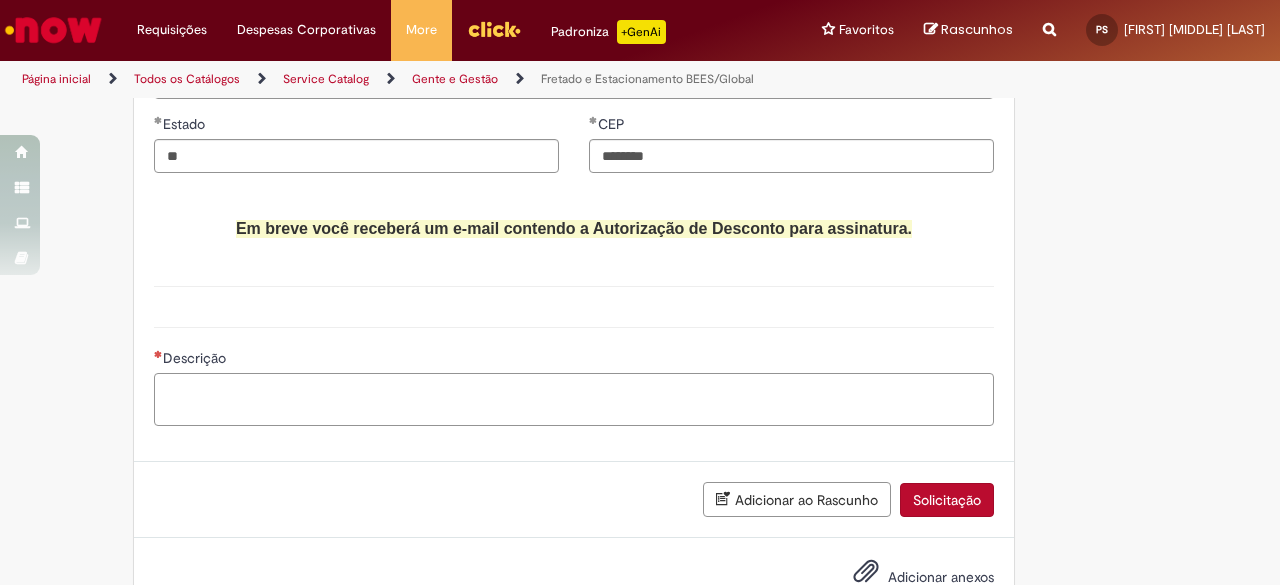 click on "Descrição" at bounding box center [574, 399] 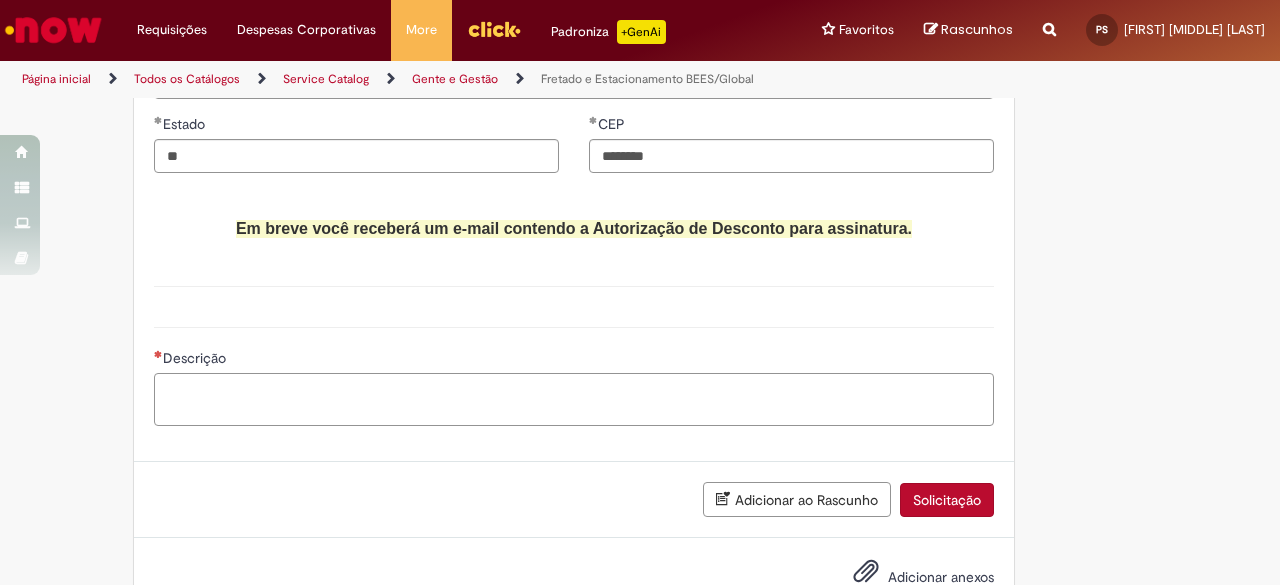 scroll, scrollTop: 1239, scrollLeft: 0, axis: vertical 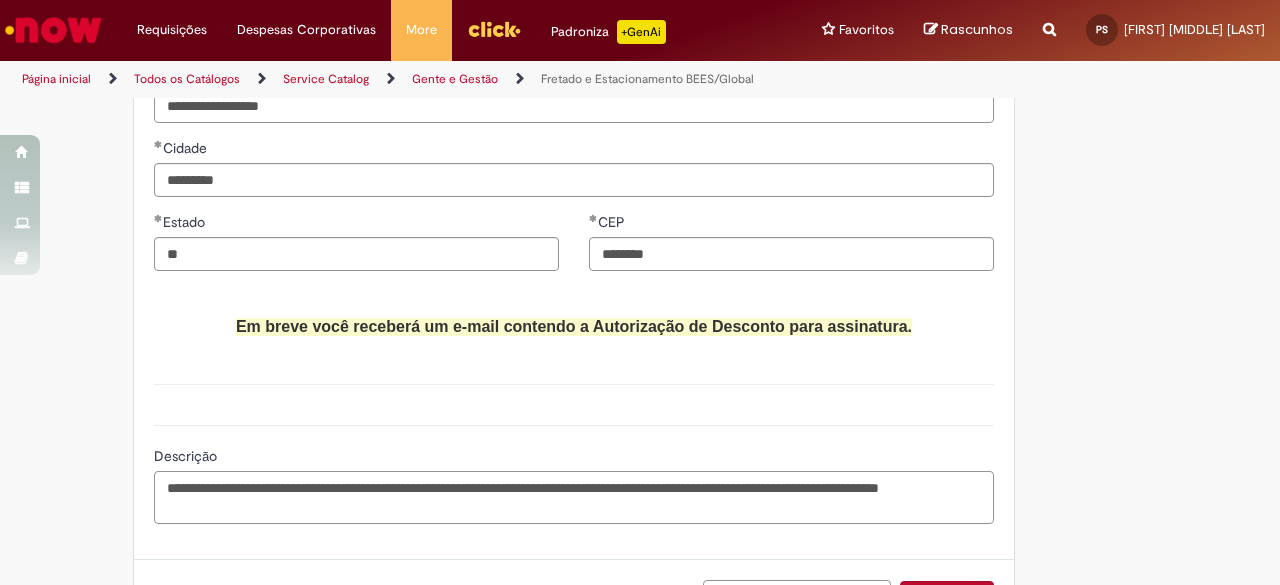 click on "**********" at bounding box center [574, 497] 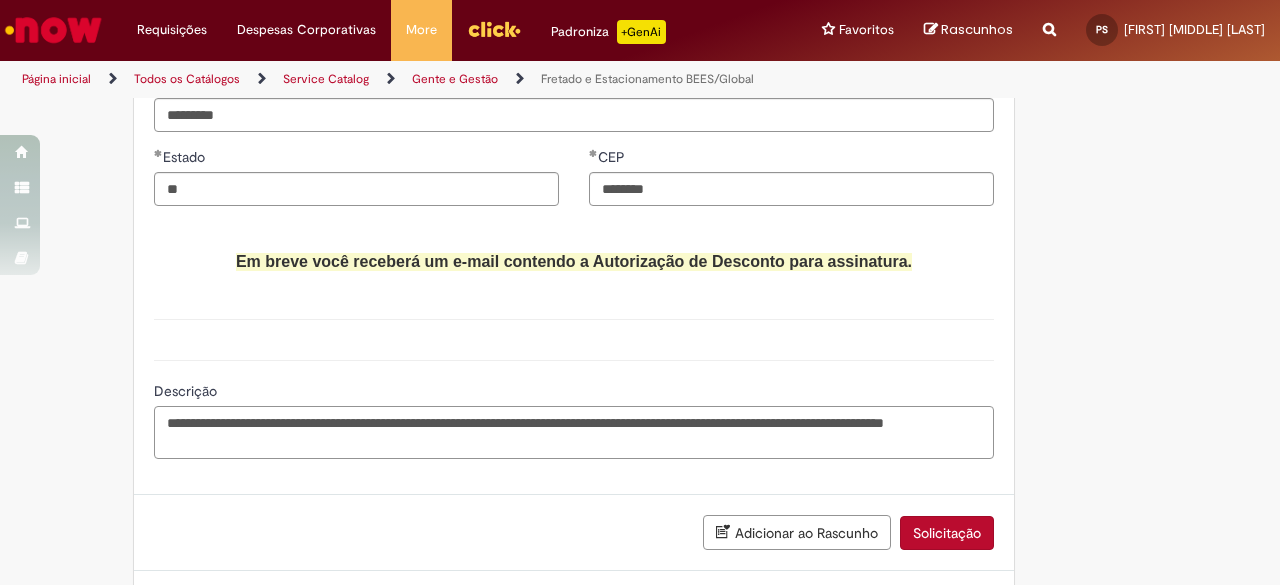 scroll, scrollTop: 1153, scrollLeft: 0, axis: vertical 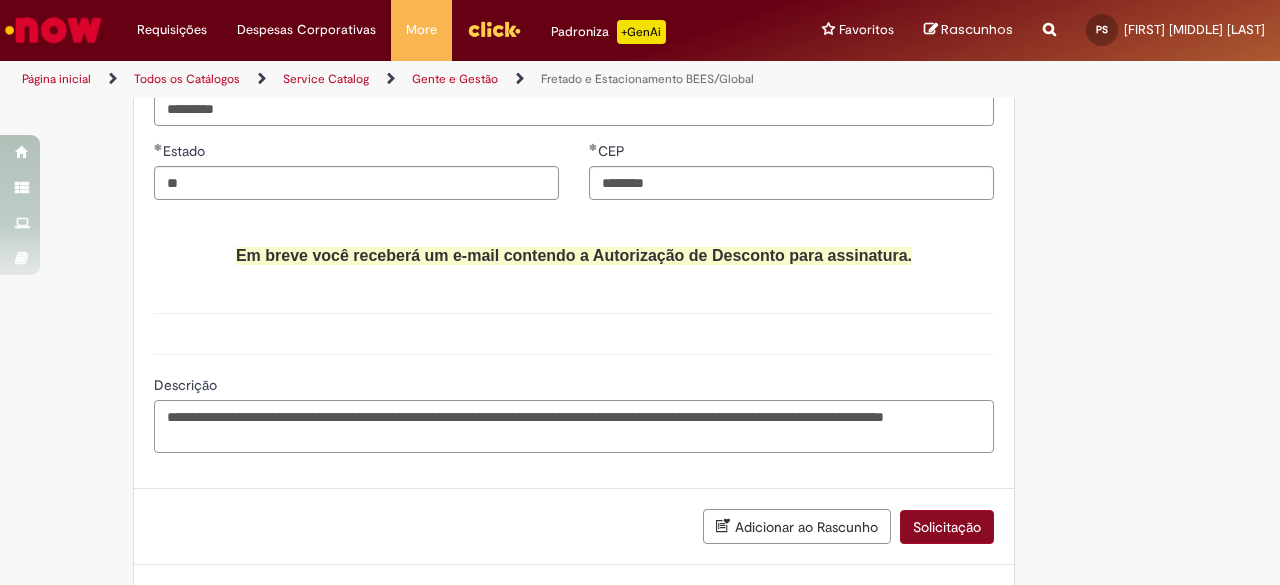 type on "**********" 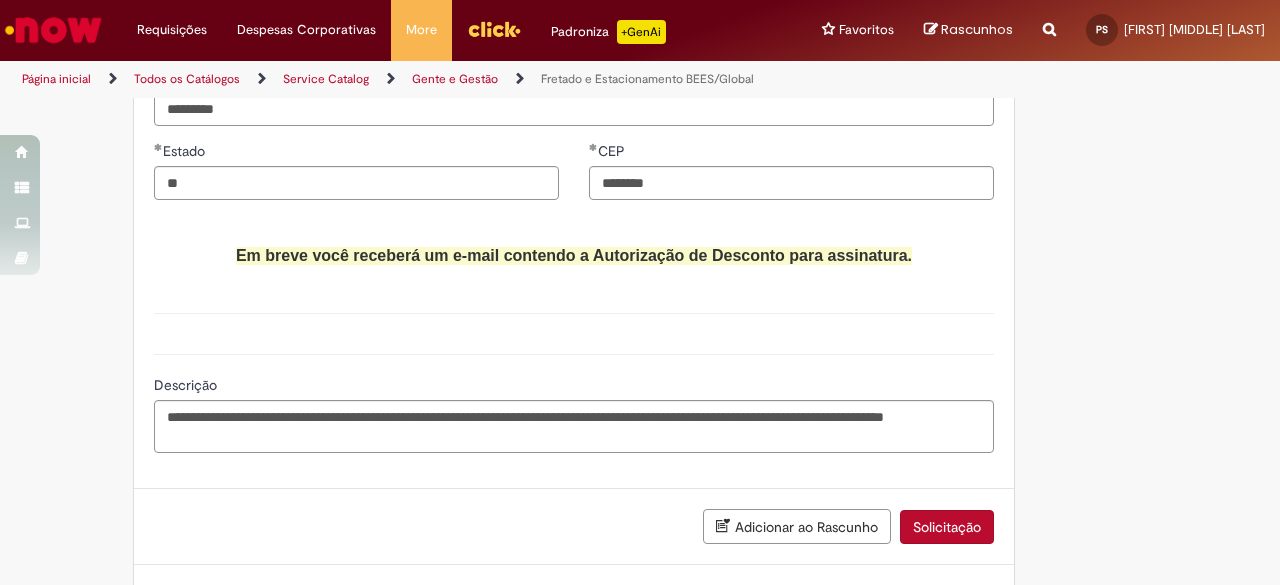 click on "Solicitação" at bounding box center (947, 527) 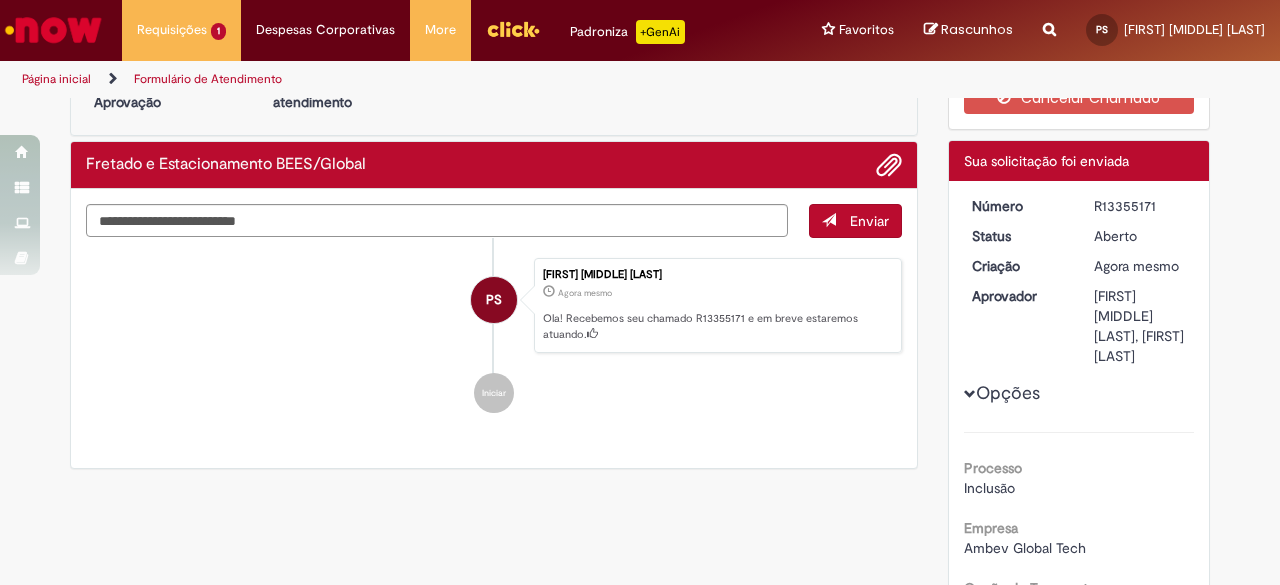 scroll, scrollTop: 76, scrollLeft: 0, axis: vertical 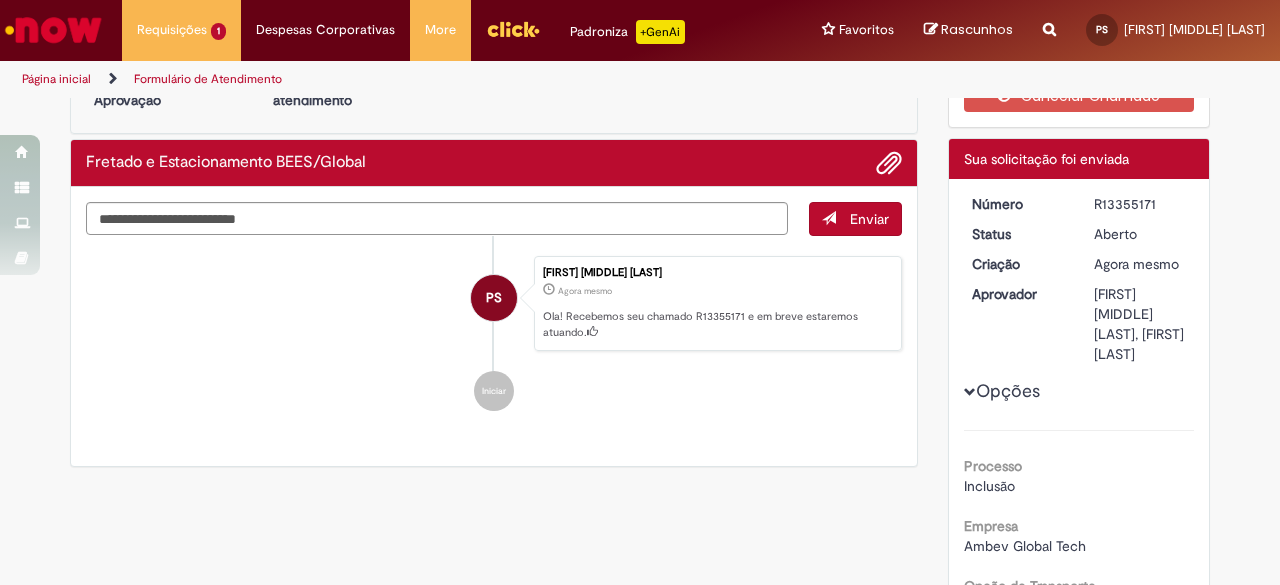 click on "PS
[FIRST] [MIDDLE] [LAST]
Agora mesmo Agora mesmo
Ola! Recebemos seu chamado R13355171 e em breve estaremos atuando." at bounding box center [494, 304] 